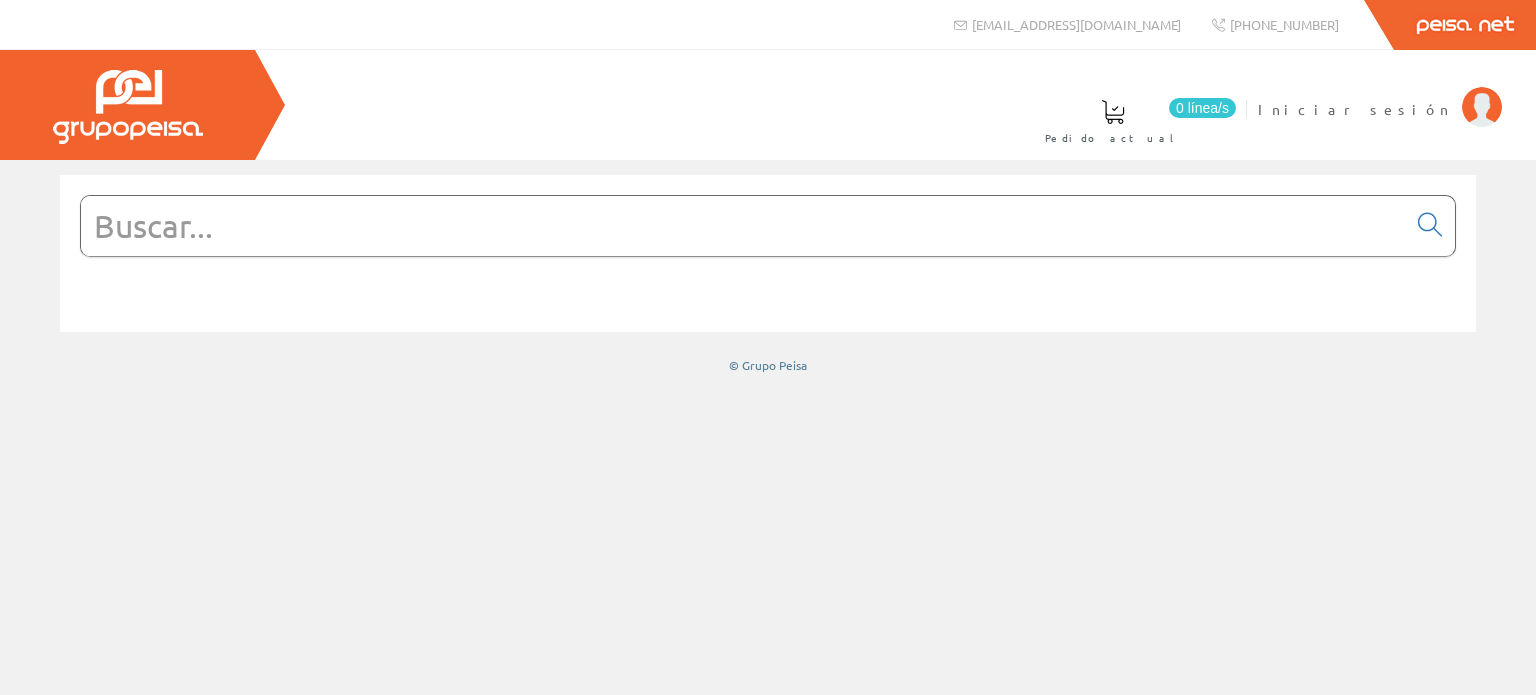 scroll, scrollTop: 0, scrollLeft: 0, axis: both 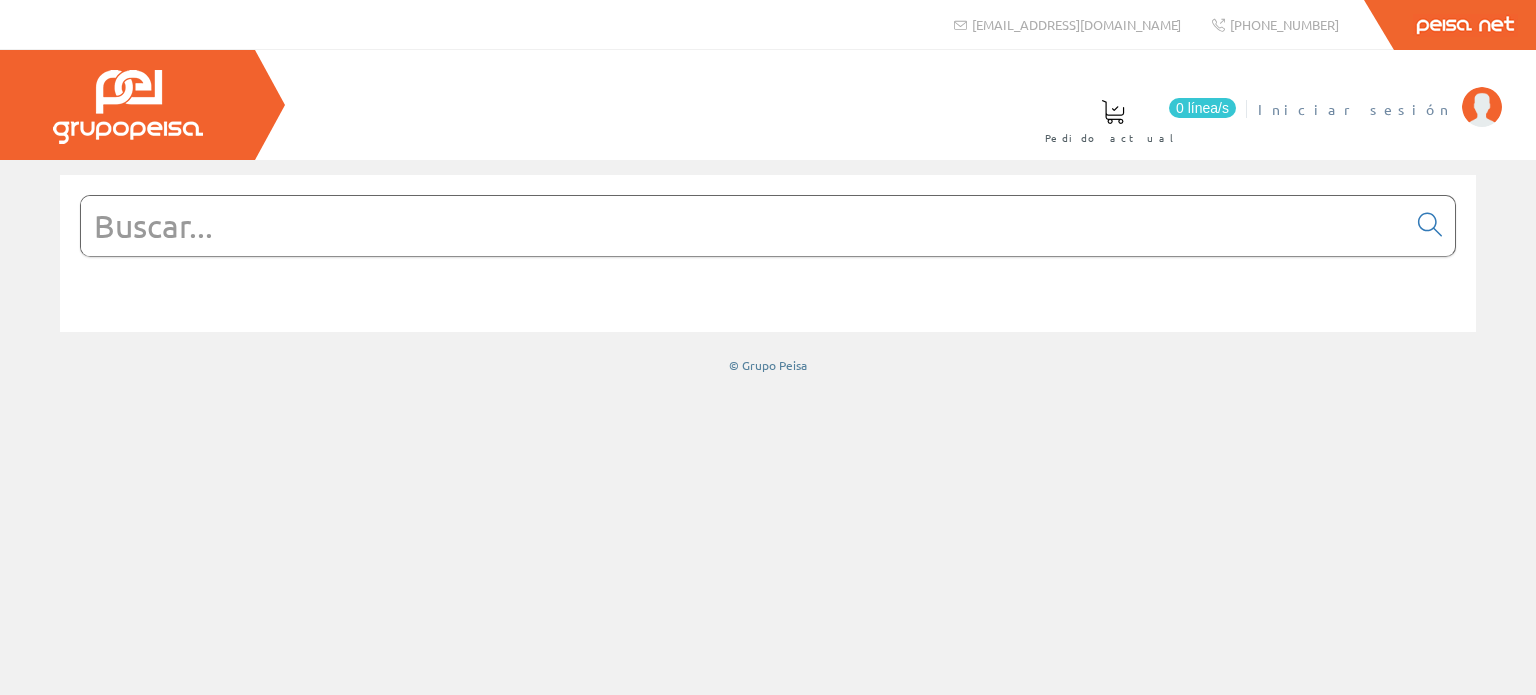 click on "Iniciar sesión" at bounding box center (1355, 109) 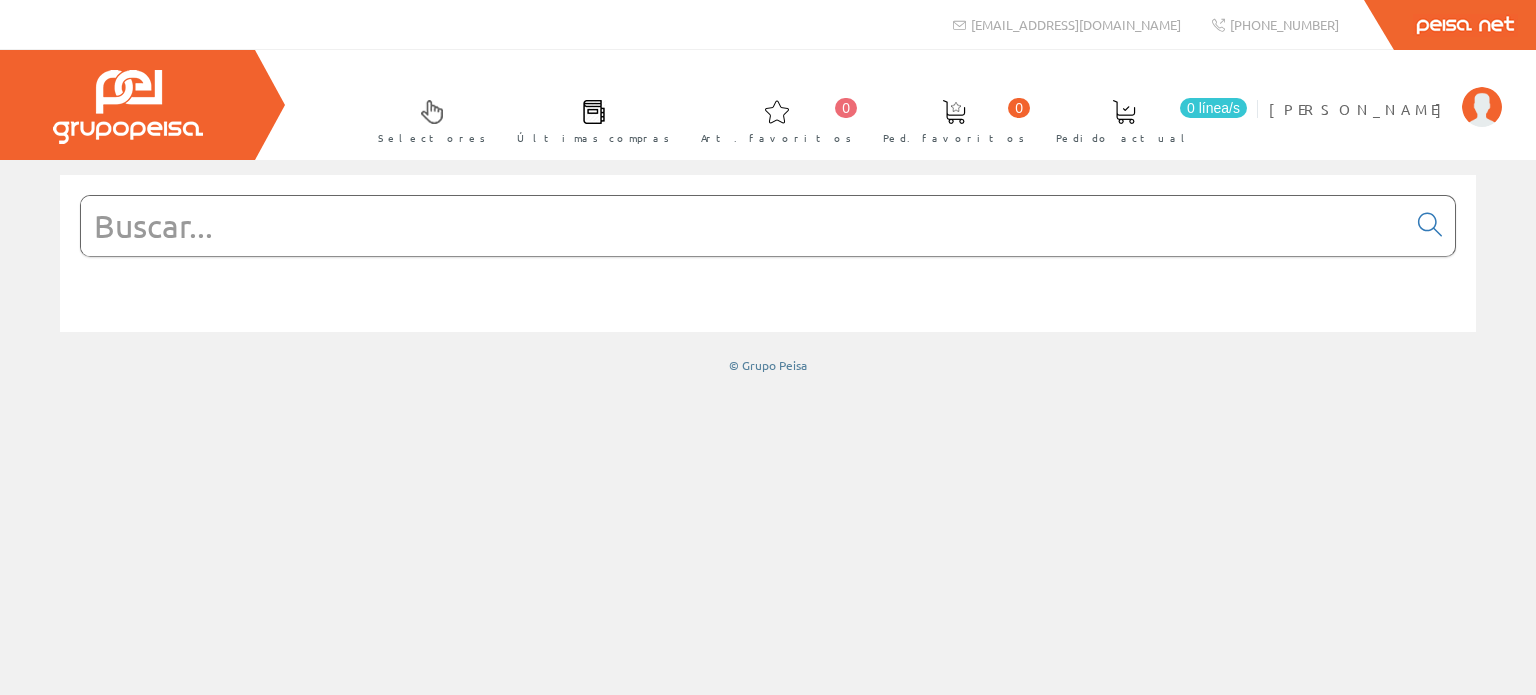scroll, scrollTop: 0, scrollLeft: 0, axis: both 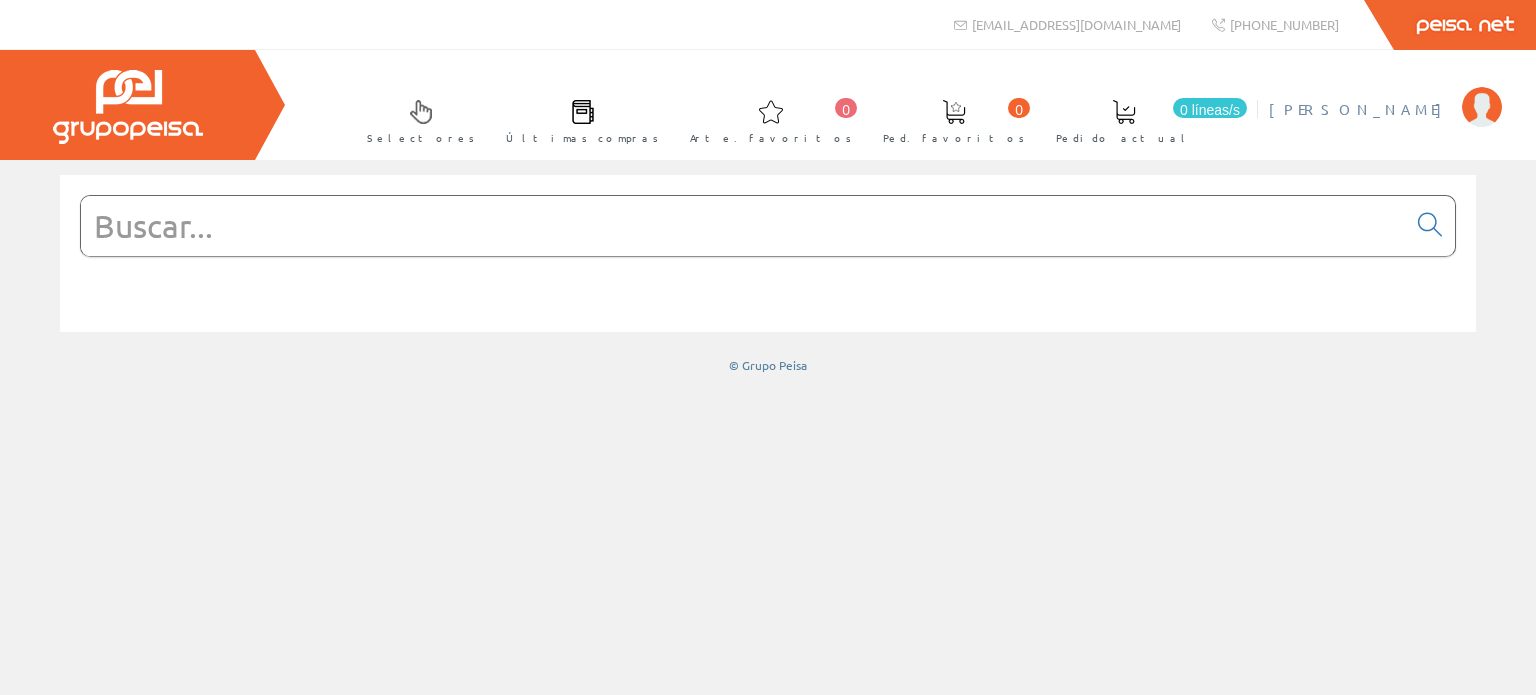 click on "[PERSON_NAME]" at bounding box center [1360, 109] 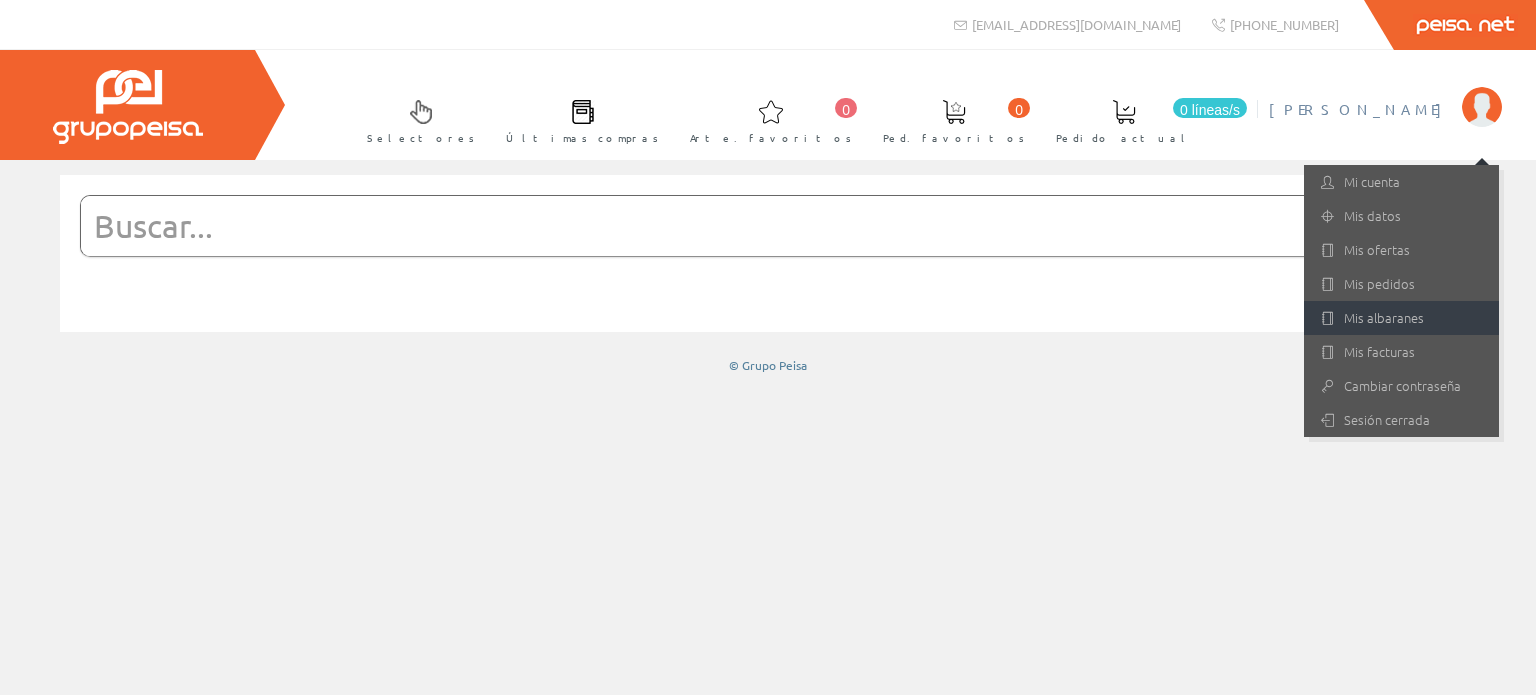 click on "Mis albaranes" at bounding box center [1384, 317] 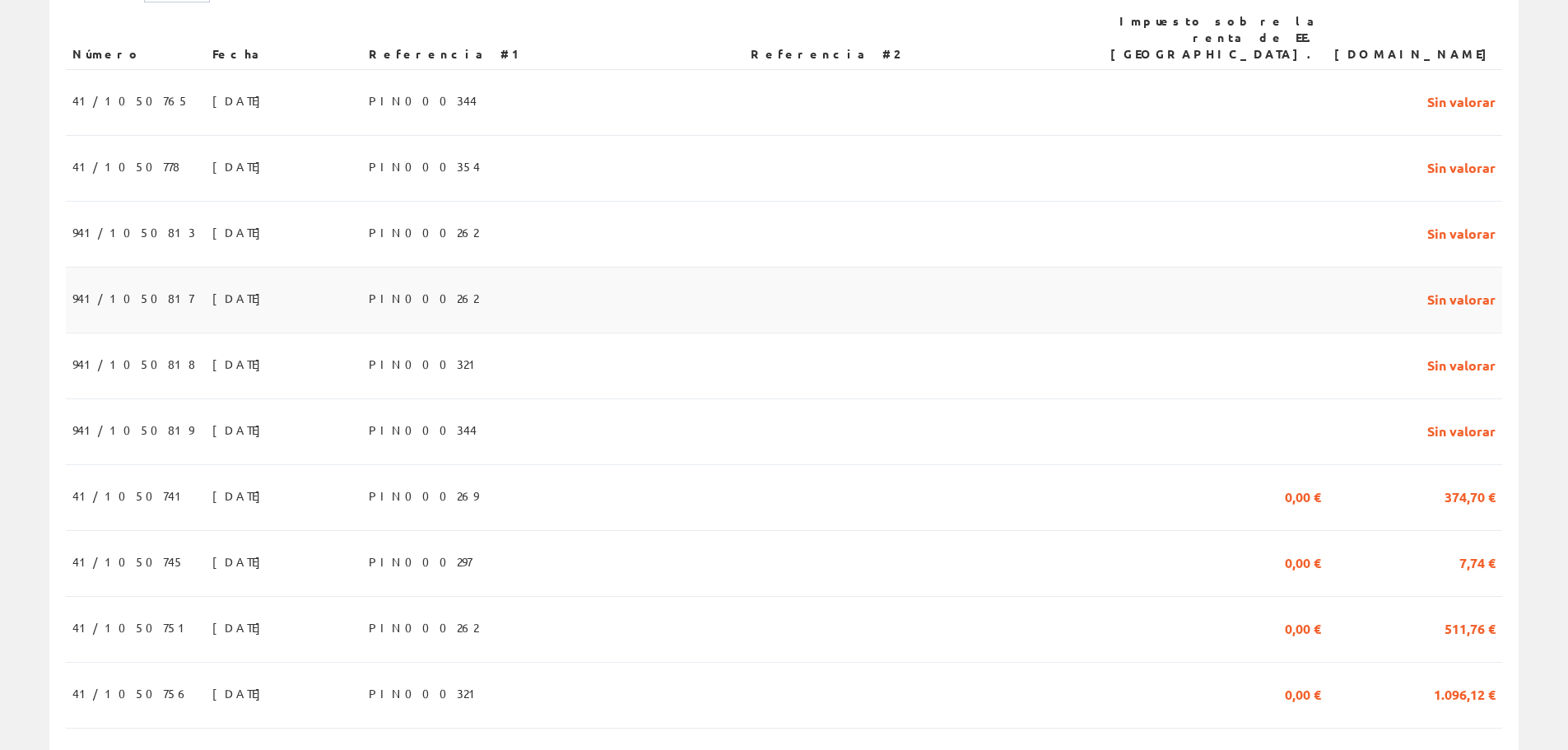 scroll, scrollTop: 412, scrollLeft: 0, axis: vertical 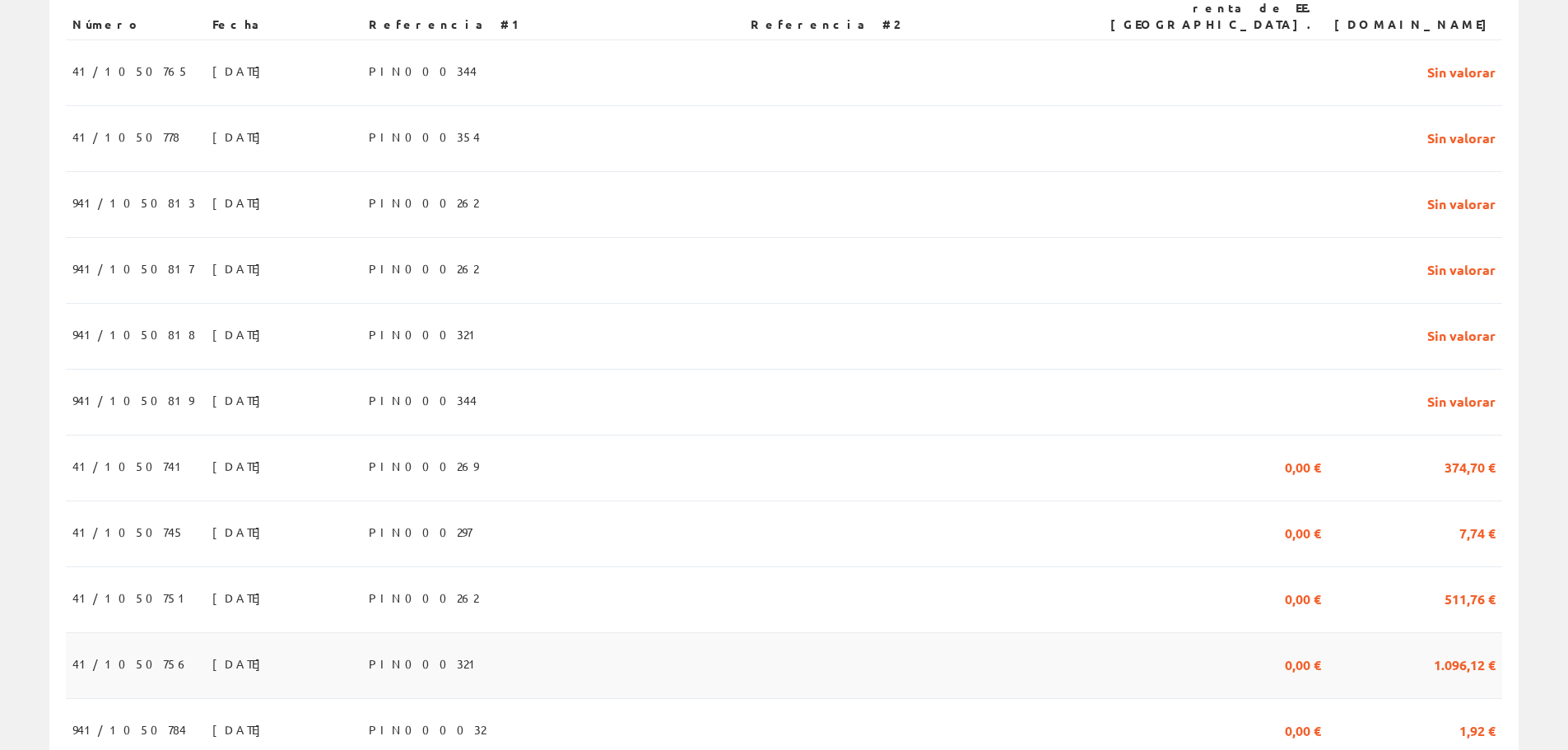 click on "41/1050756" at bounding box center (131, 664) 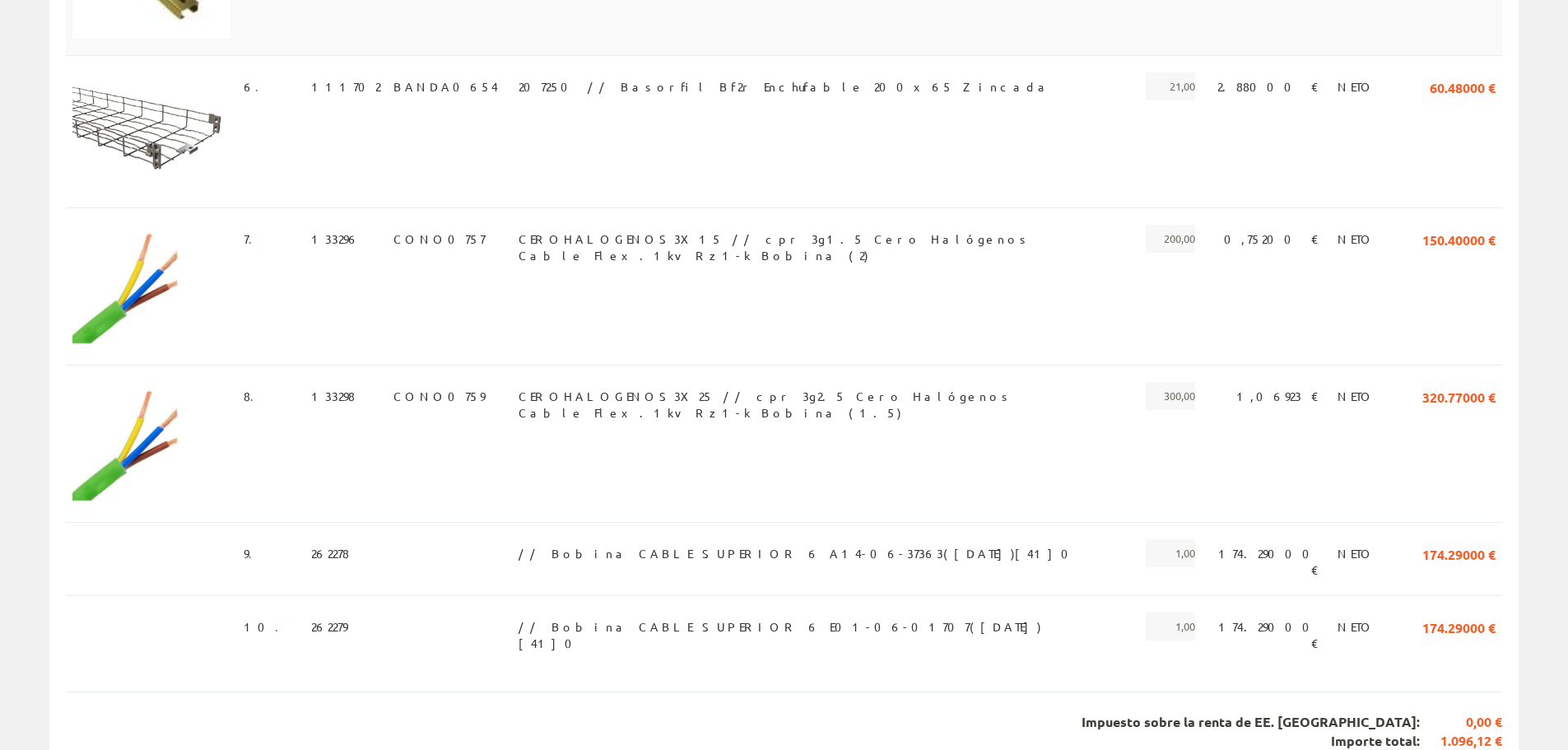 scroll, scrollTop: 1017, scrollLeft: 0, axis: vertical 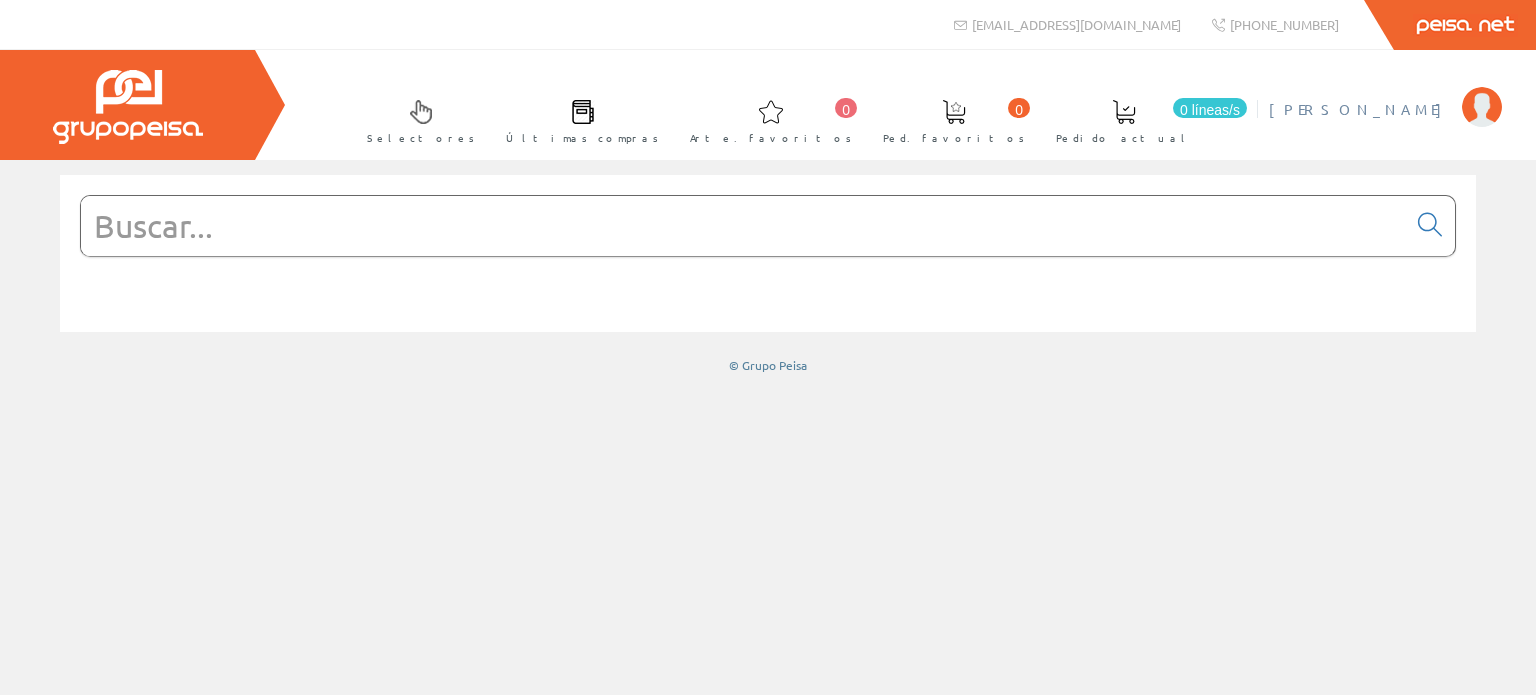click on "[PERSON_NAME]" at bounding box center (1360, 109) 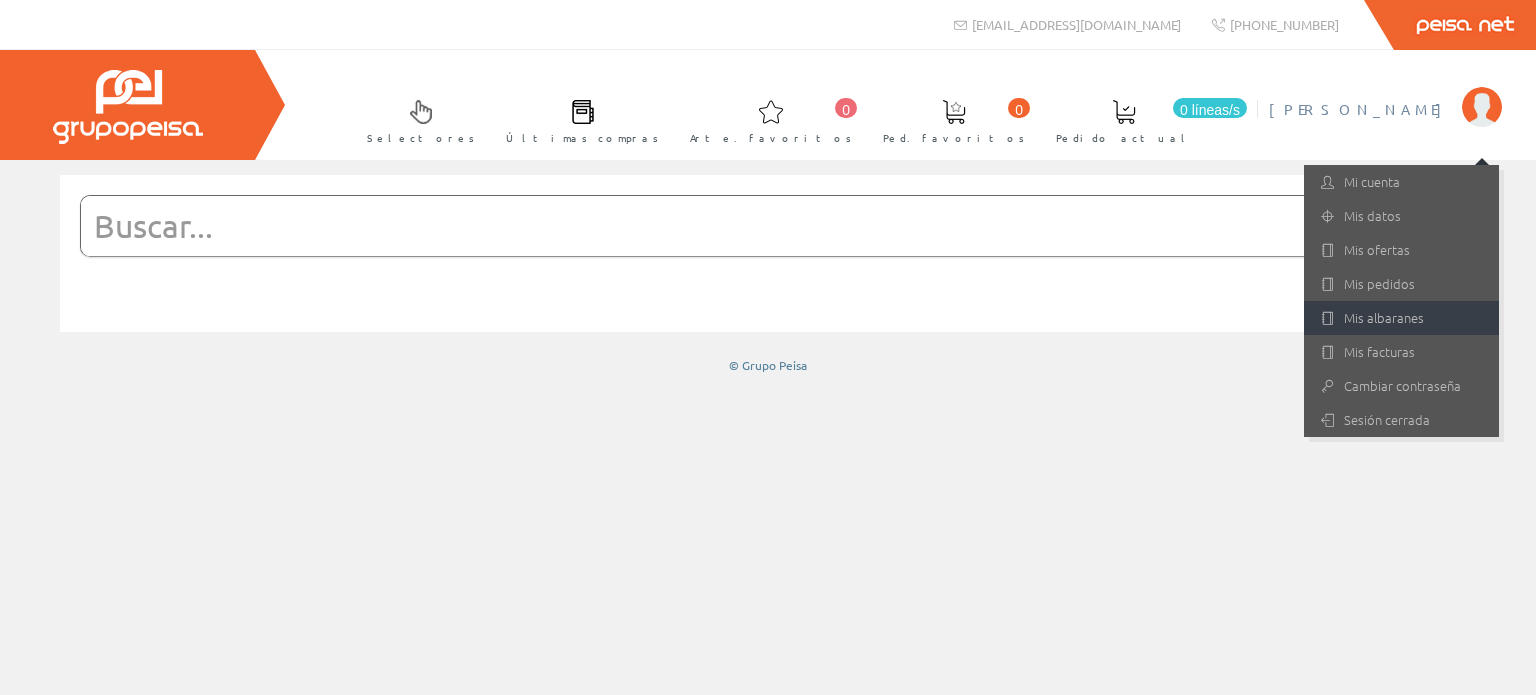 click on "Mis albaranes" at bounding box center (1384, 317) 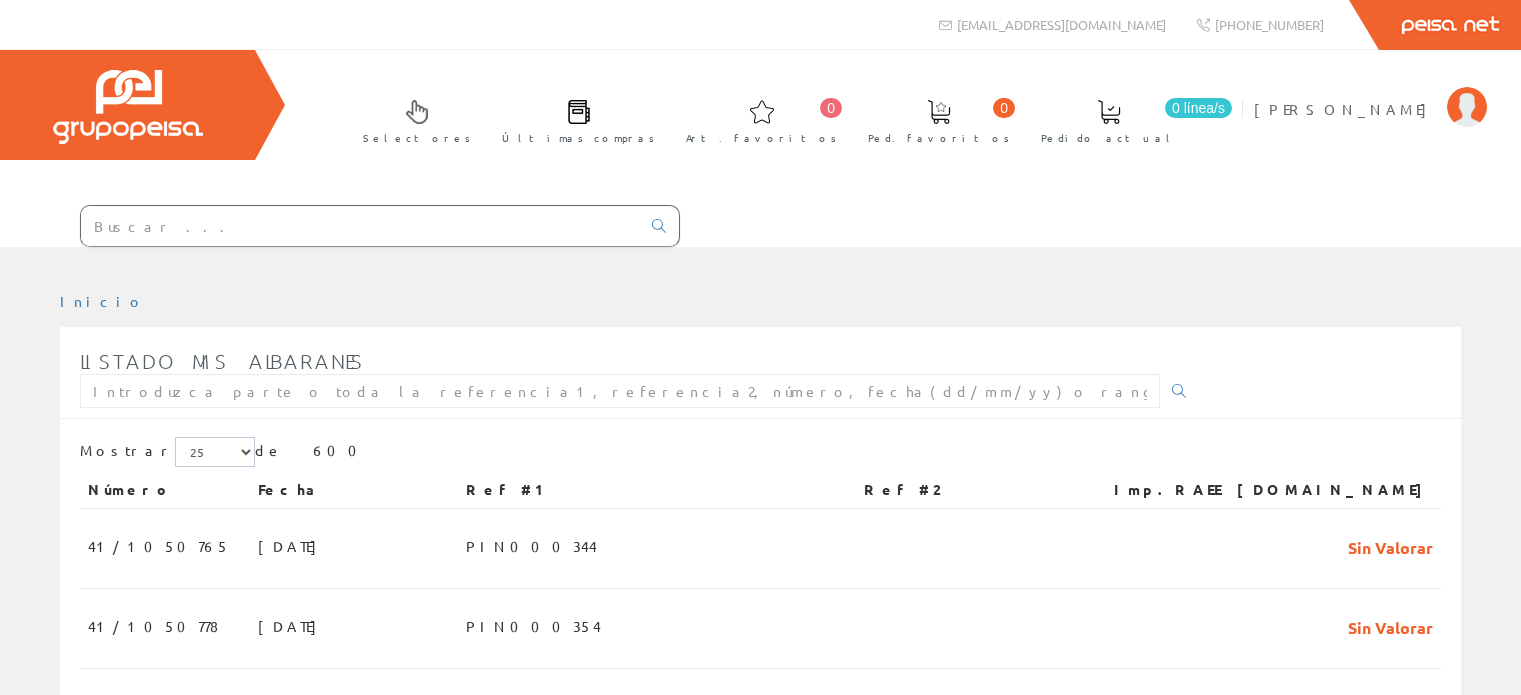 scroll, scrollTop: 0, scrollLeft: 0, axis: both 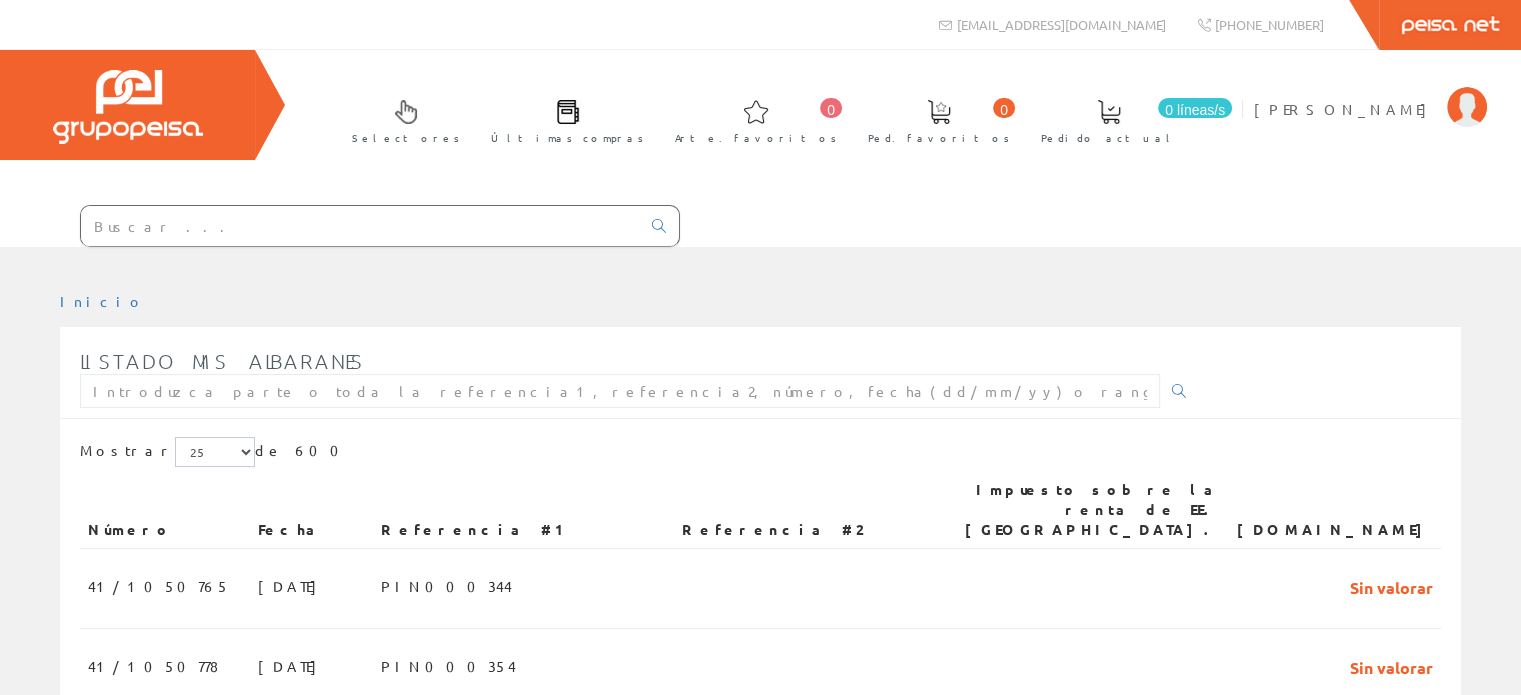 click on "Fecha" at bounding box center [311, 510] 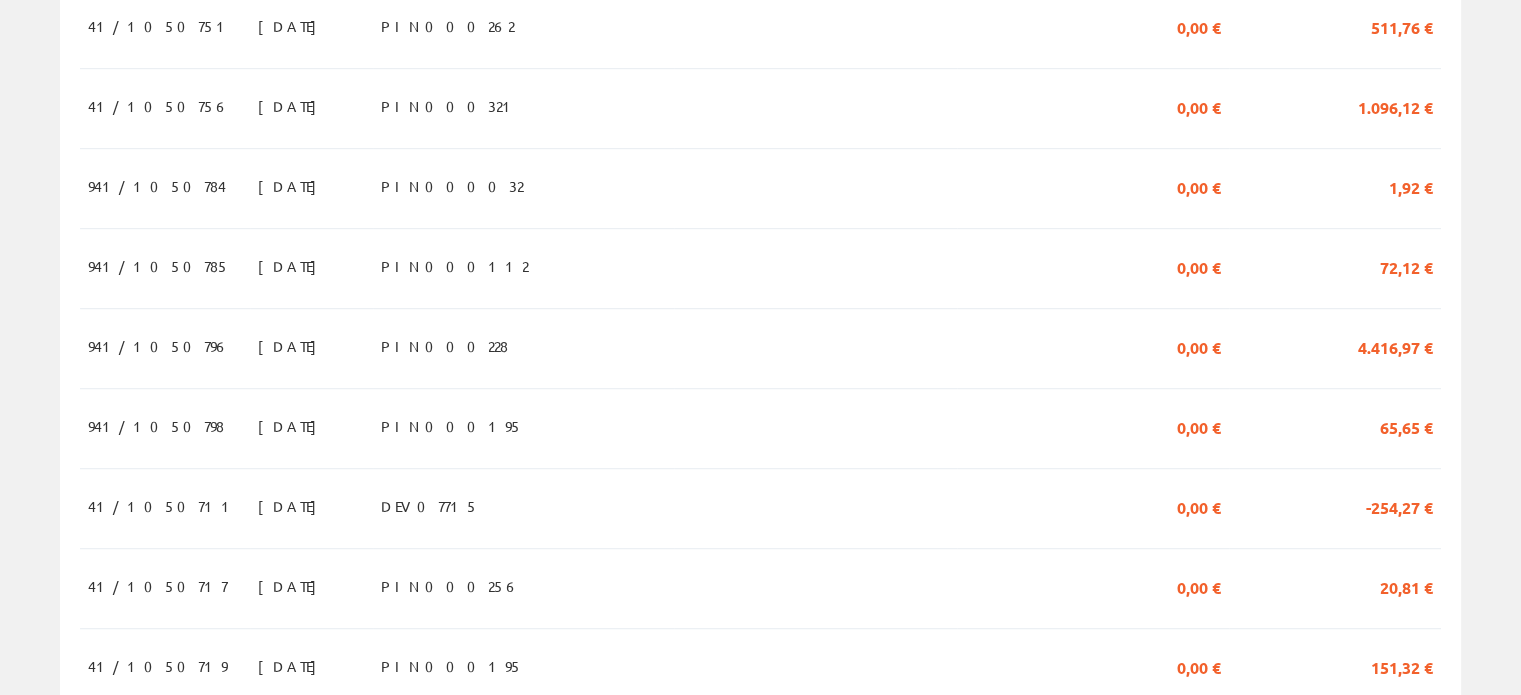 scroll, scrollTop: 1300, scrollLeft: 0, axis: vertical 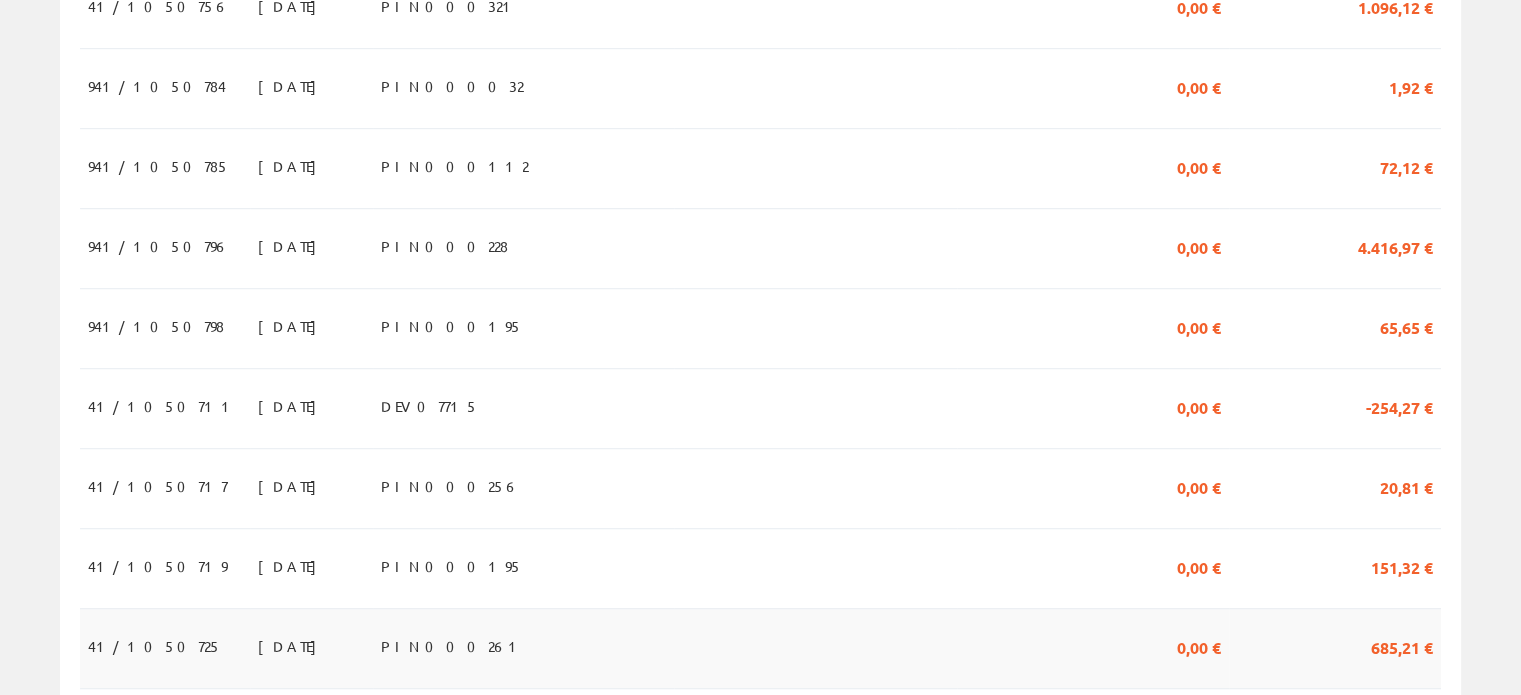 click on "41/1050725" at bounding box center [155, 646] 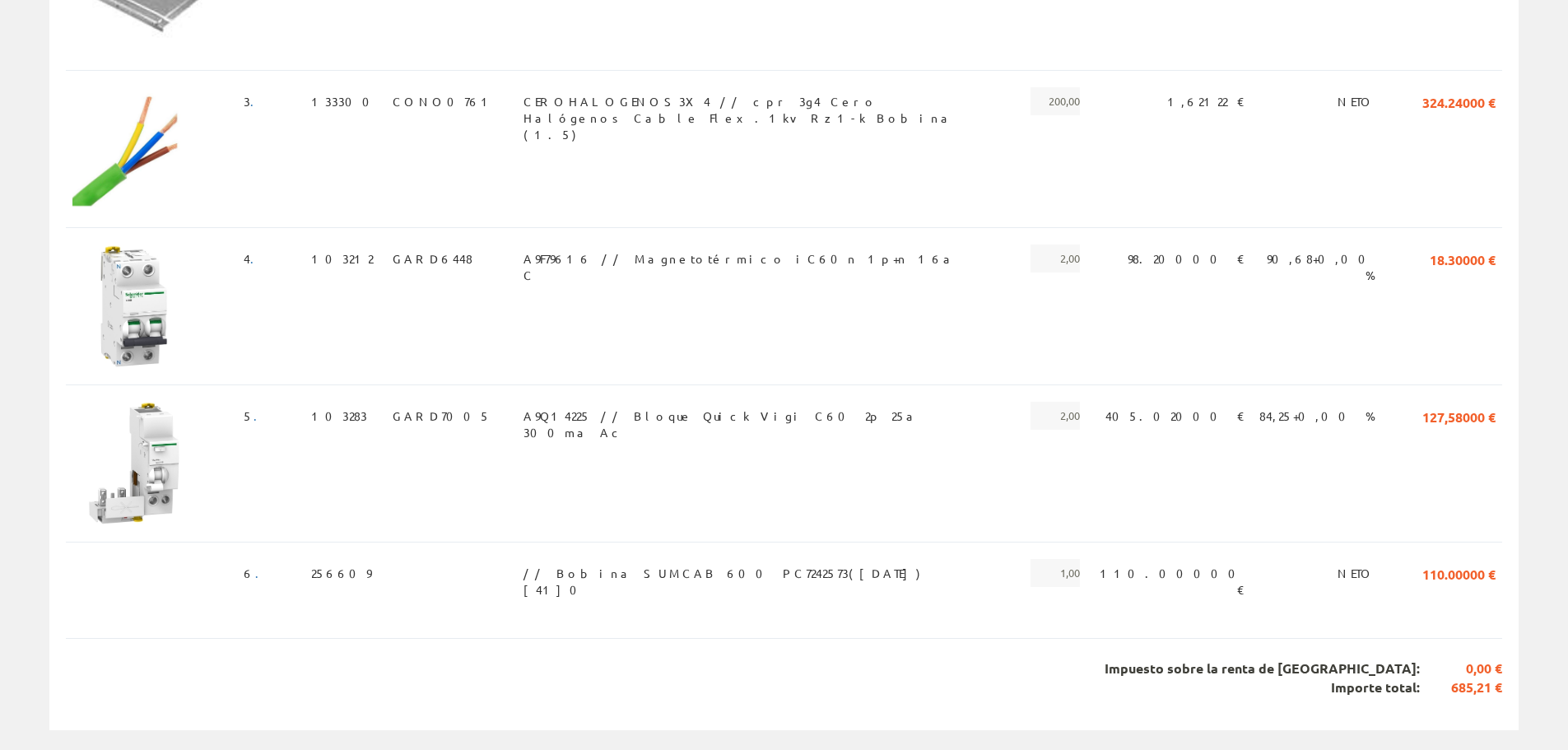scroll, scrollTop: 633, scrollLeft: 0, axis: vertical 